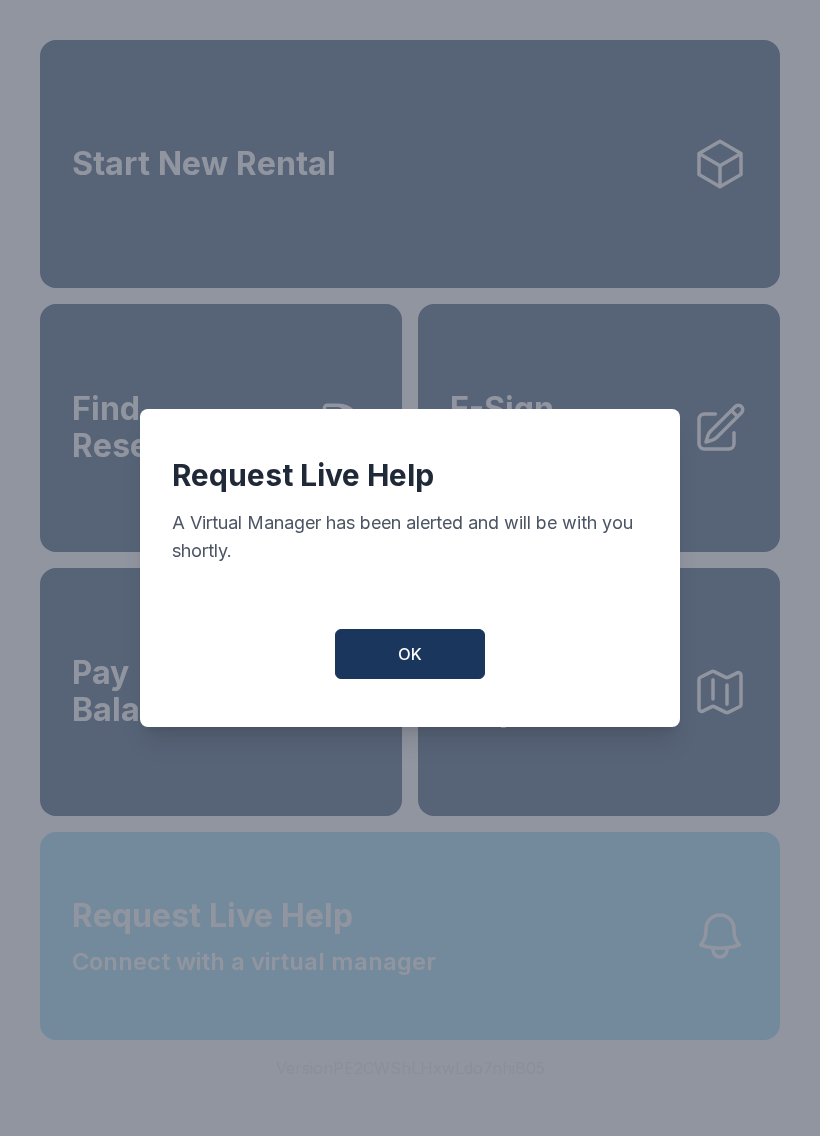 scroll, scrollTop: 0, scrollLeft: 0, axis: both 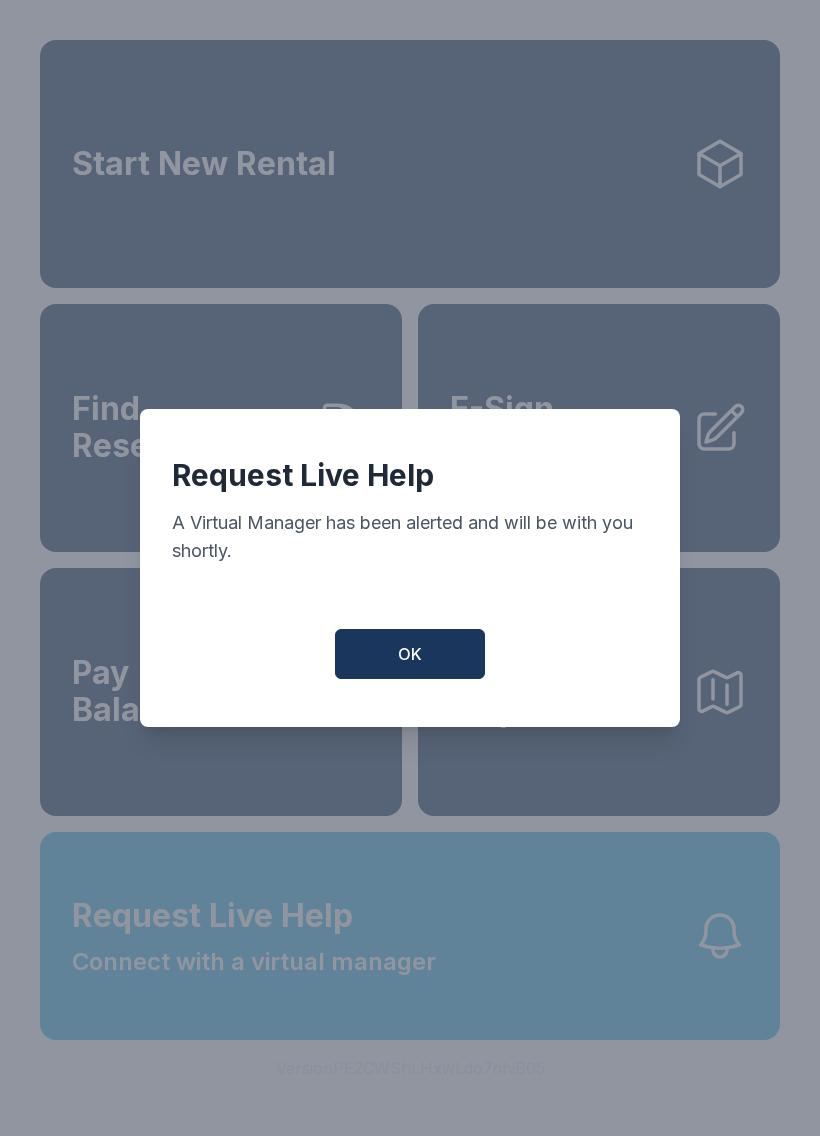 click on "OK" at bounding box center [410, 654] 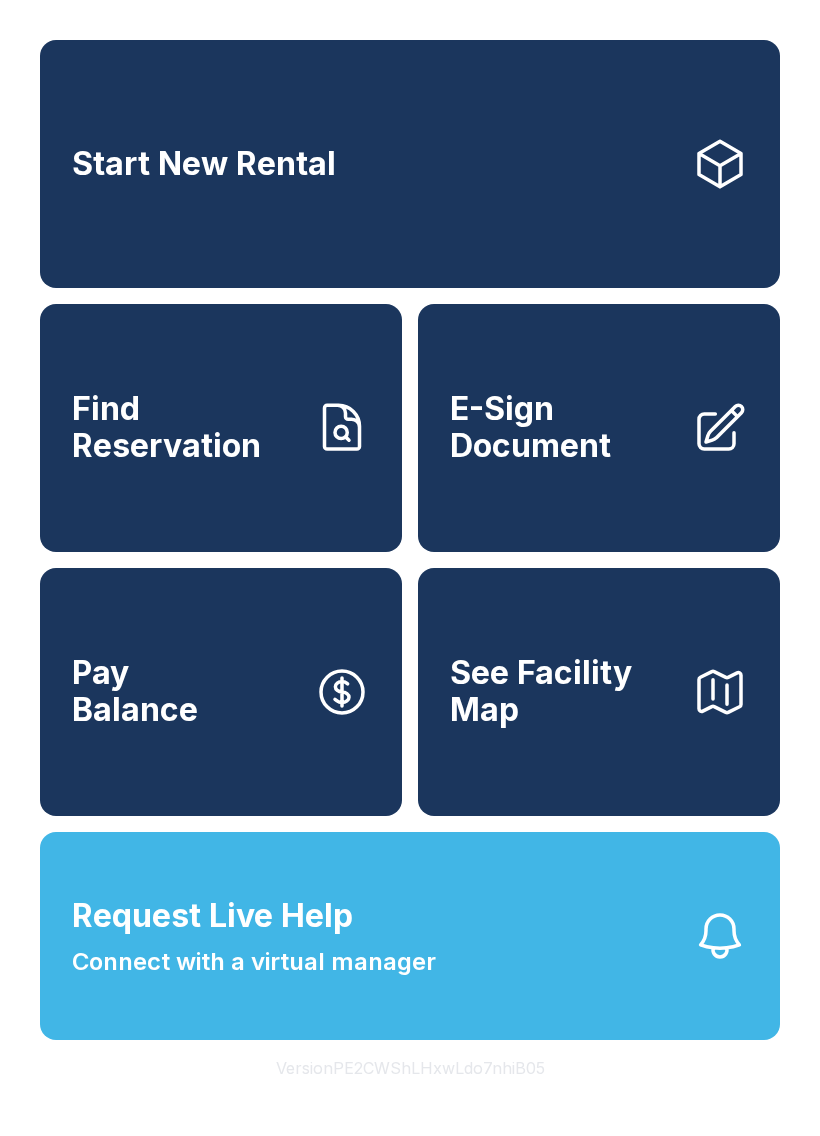 click on "Request Live Help Connect with a virtual manager" at bounding box center [410, 936] 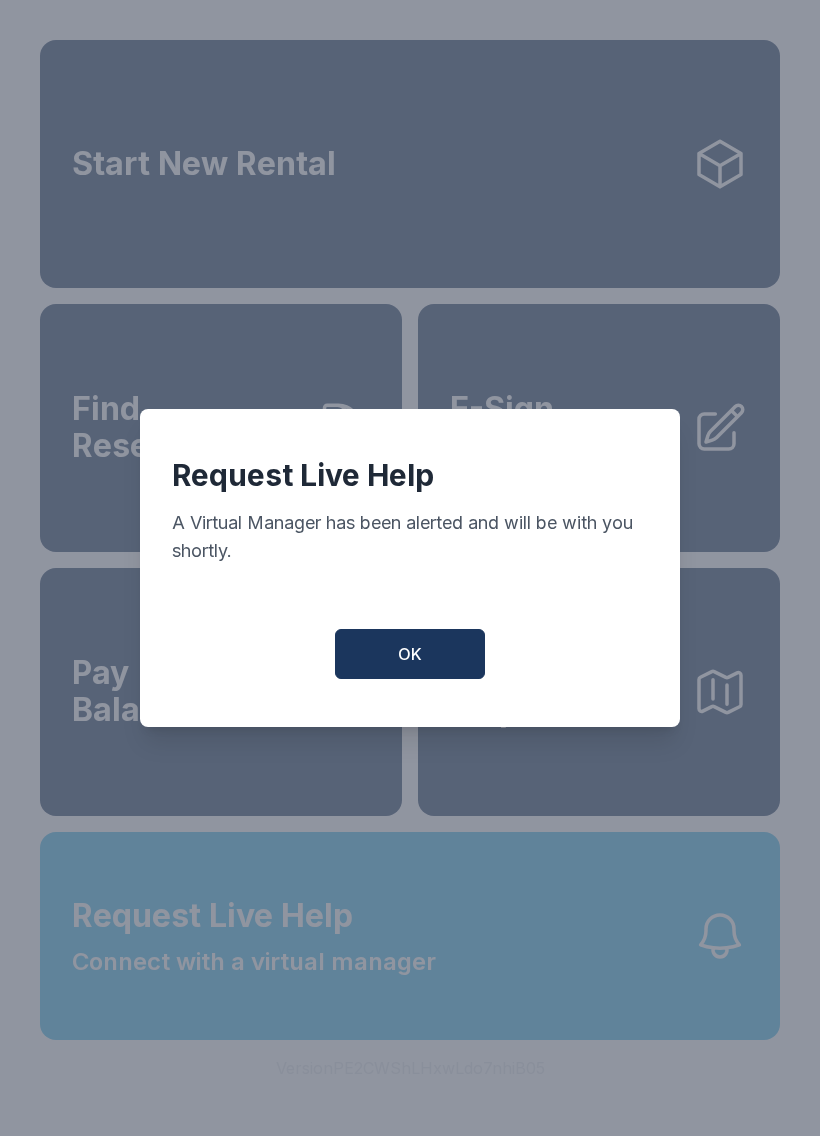 click on "OK" at bounding box center (410, 654) 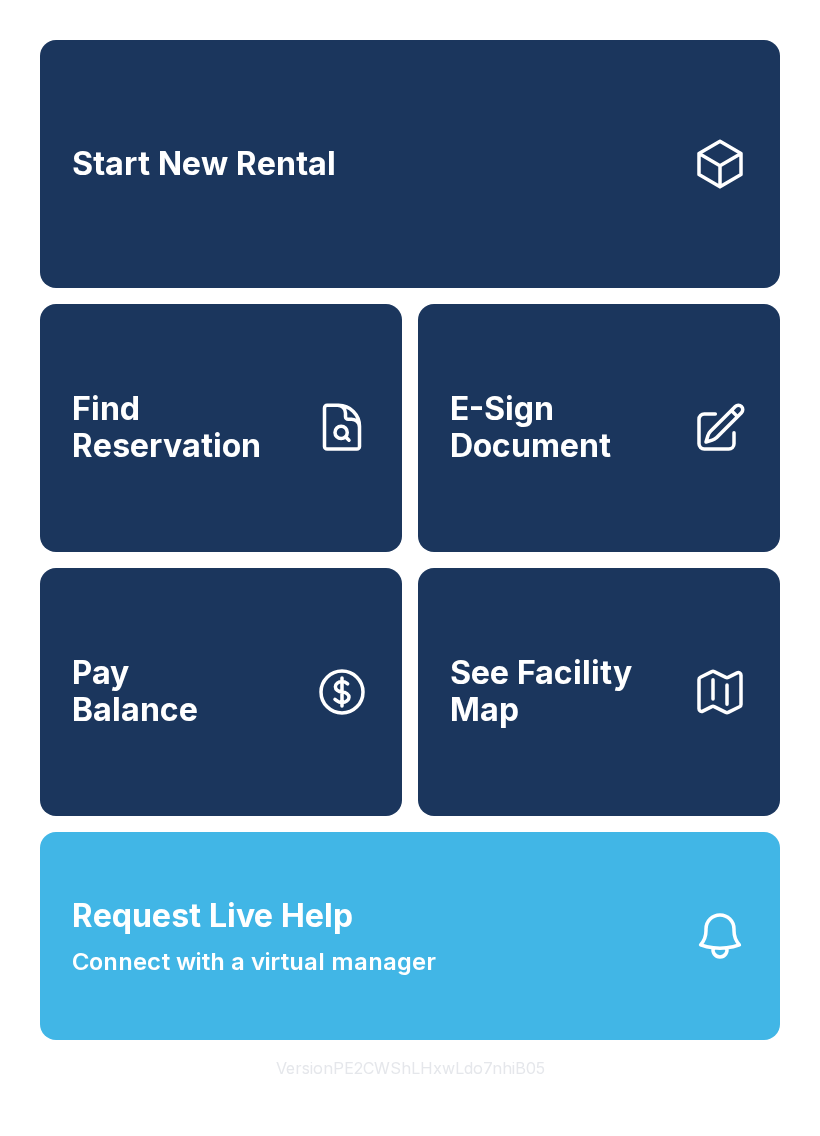 click on "Start New Rental" at bounding box center [410, 164] 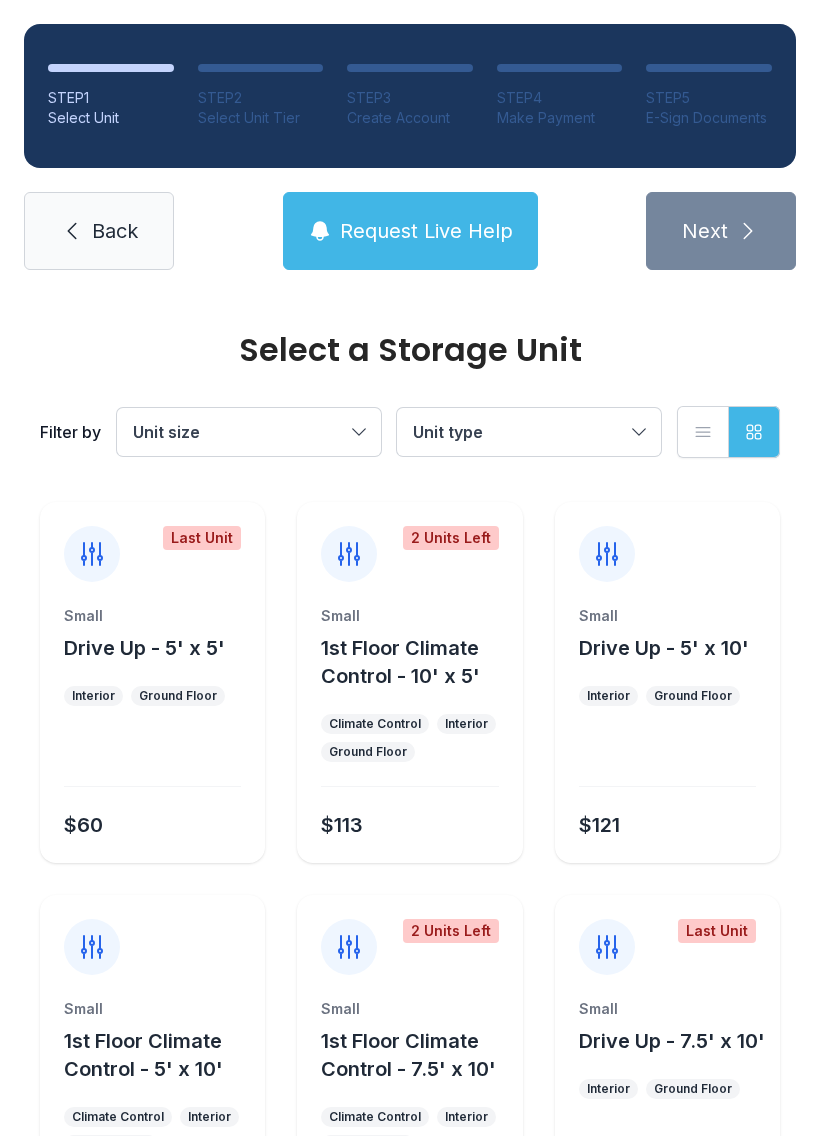 click on "Select a Storage Unit" at bounding box center (410, 350) 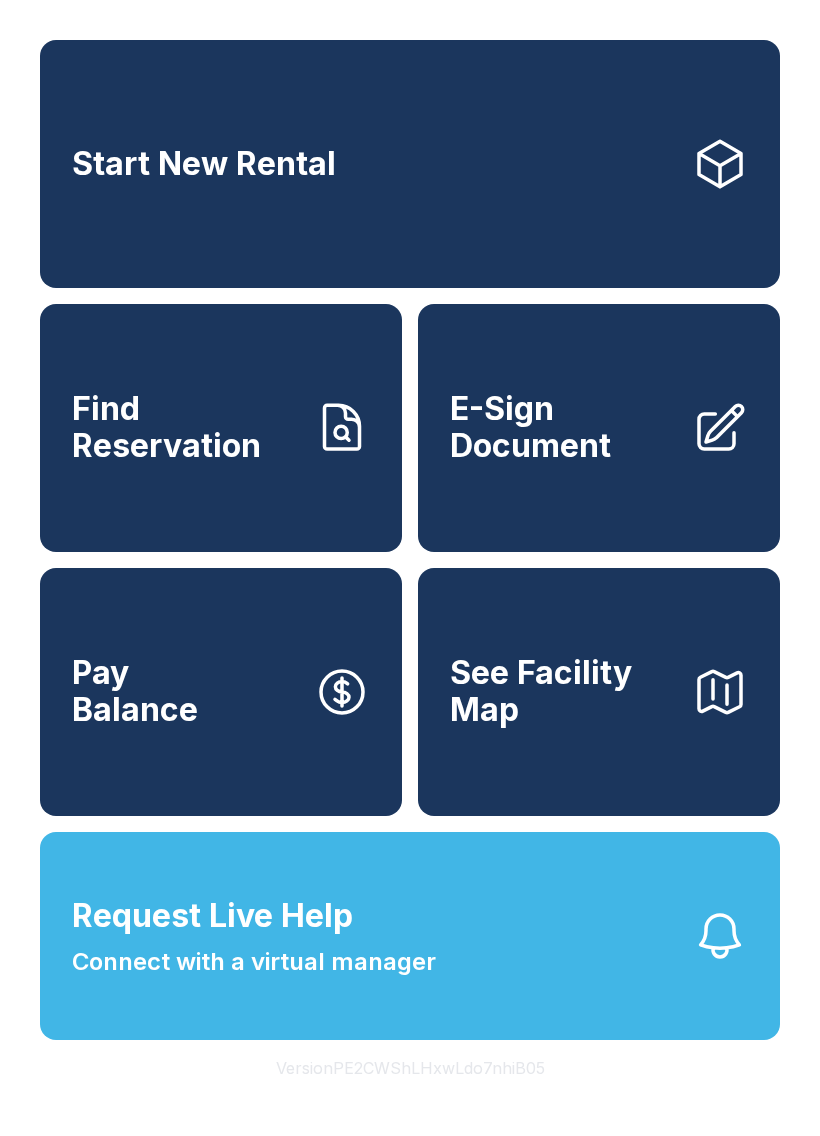 click on "Find Reservation" at bounding box center [185, 427] 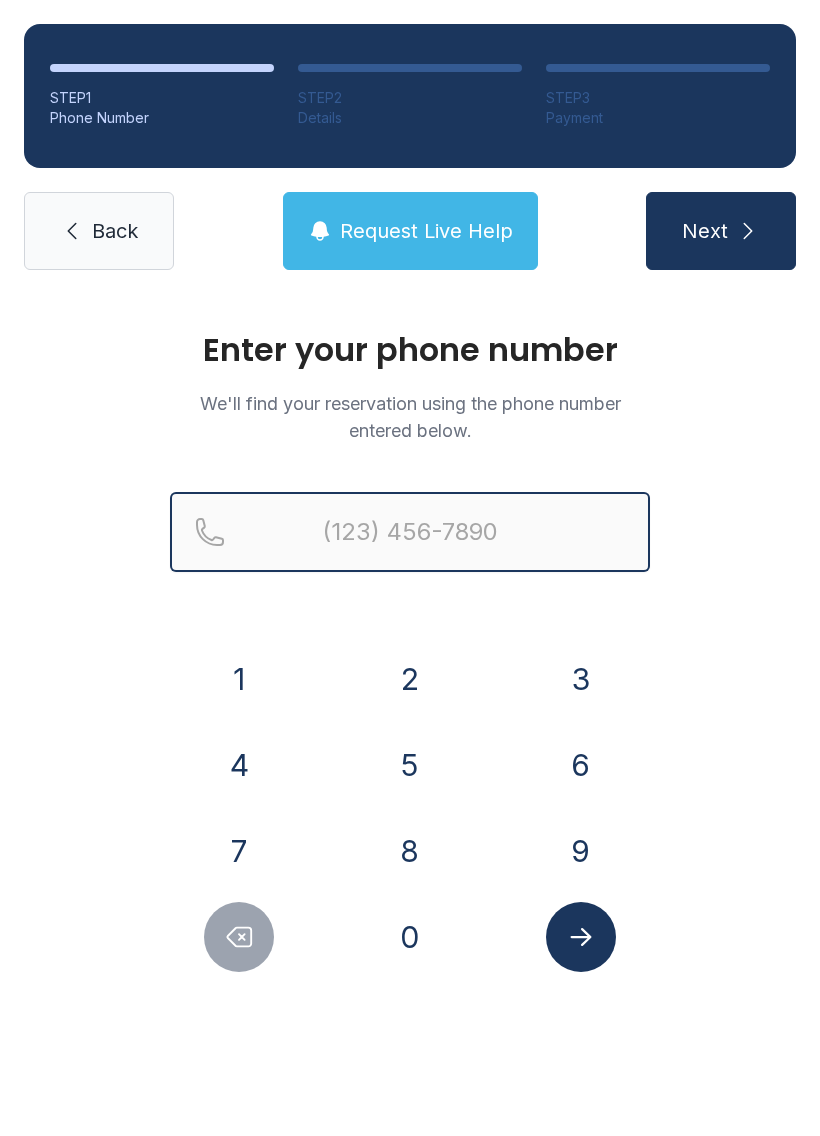 click at bounding box center (410, 532) 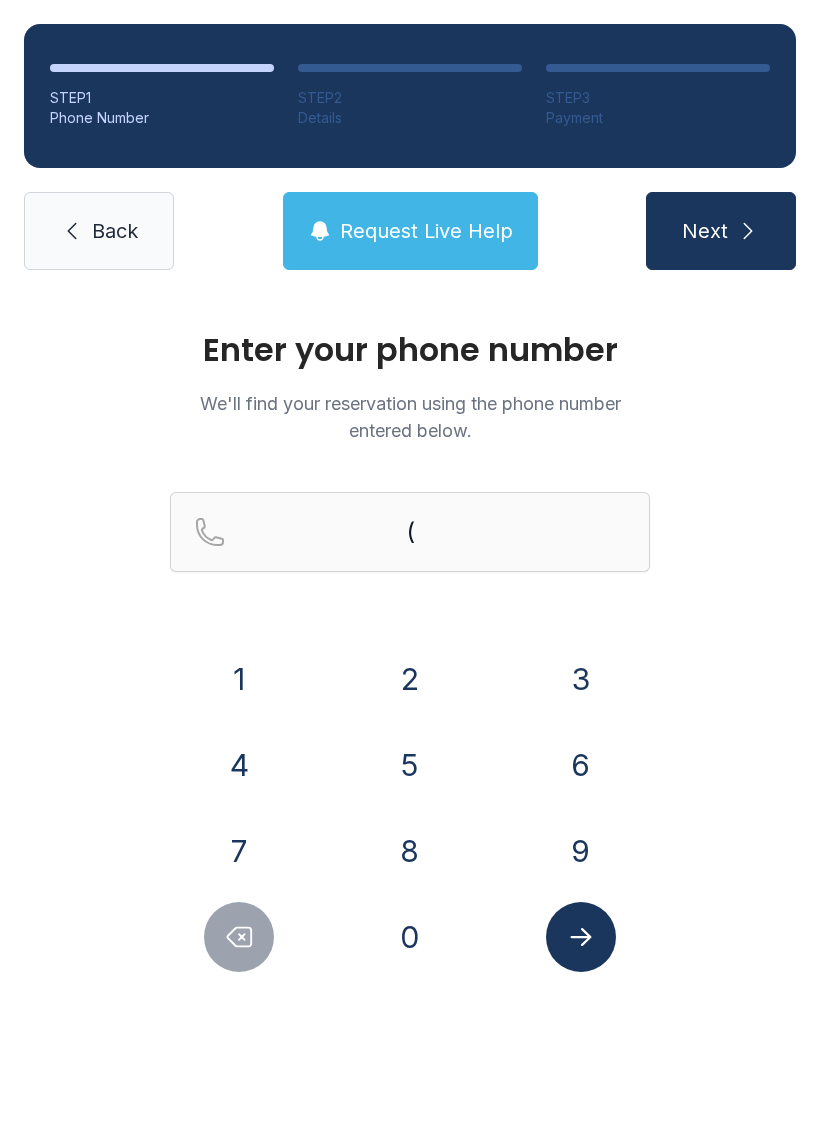 click on "5" at bounding box center (410, 765) 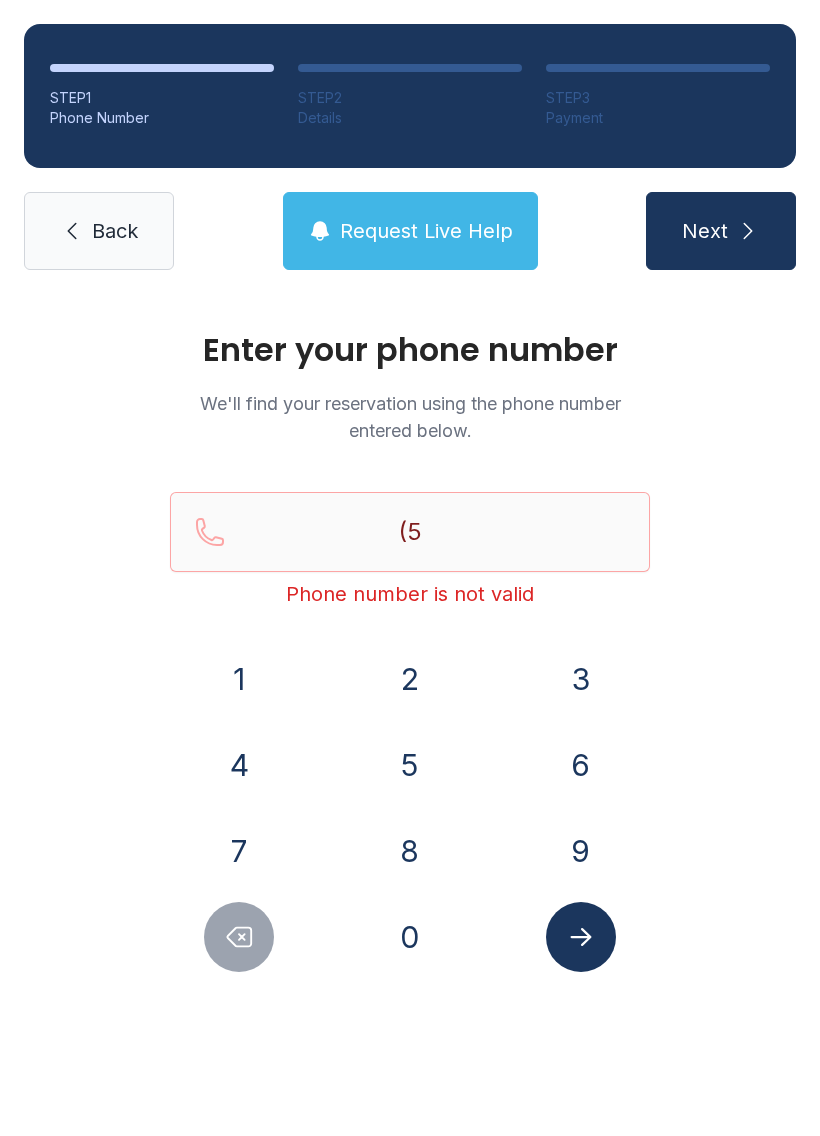 click on "7" at bounding box center (239, 851) 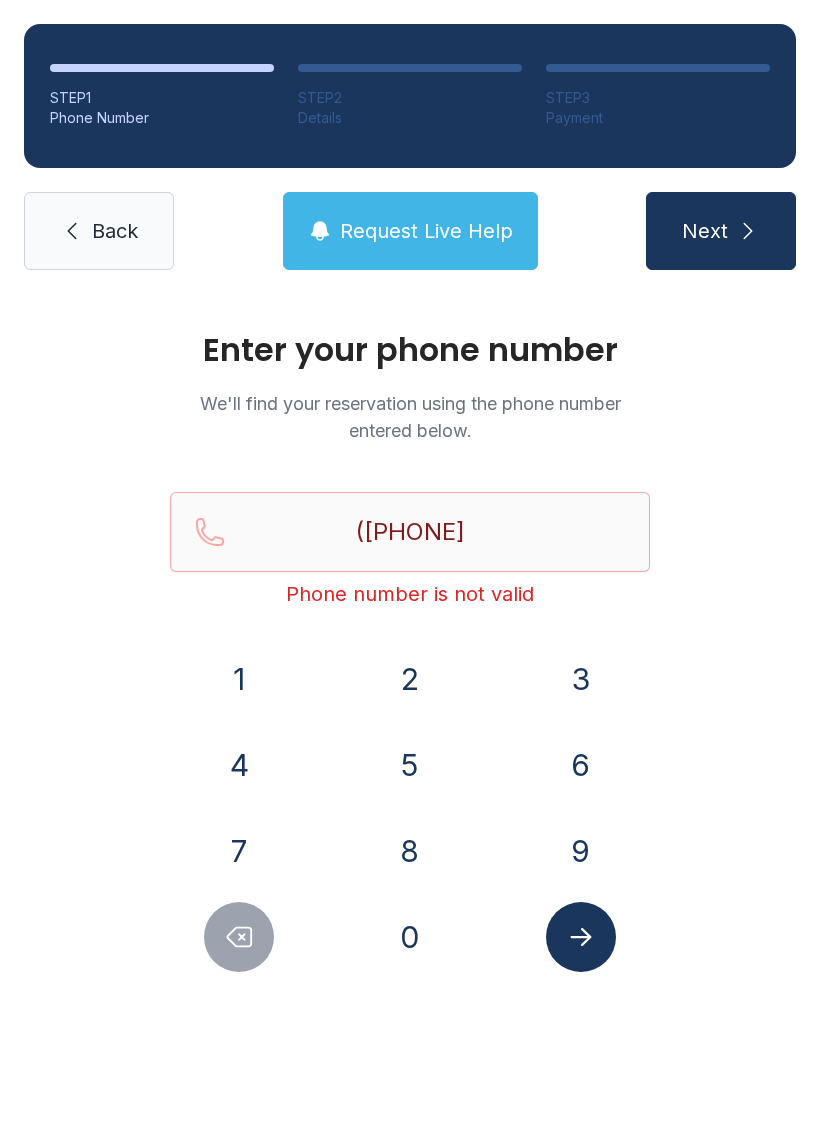 click on "1" at bounding box center [239, 679] 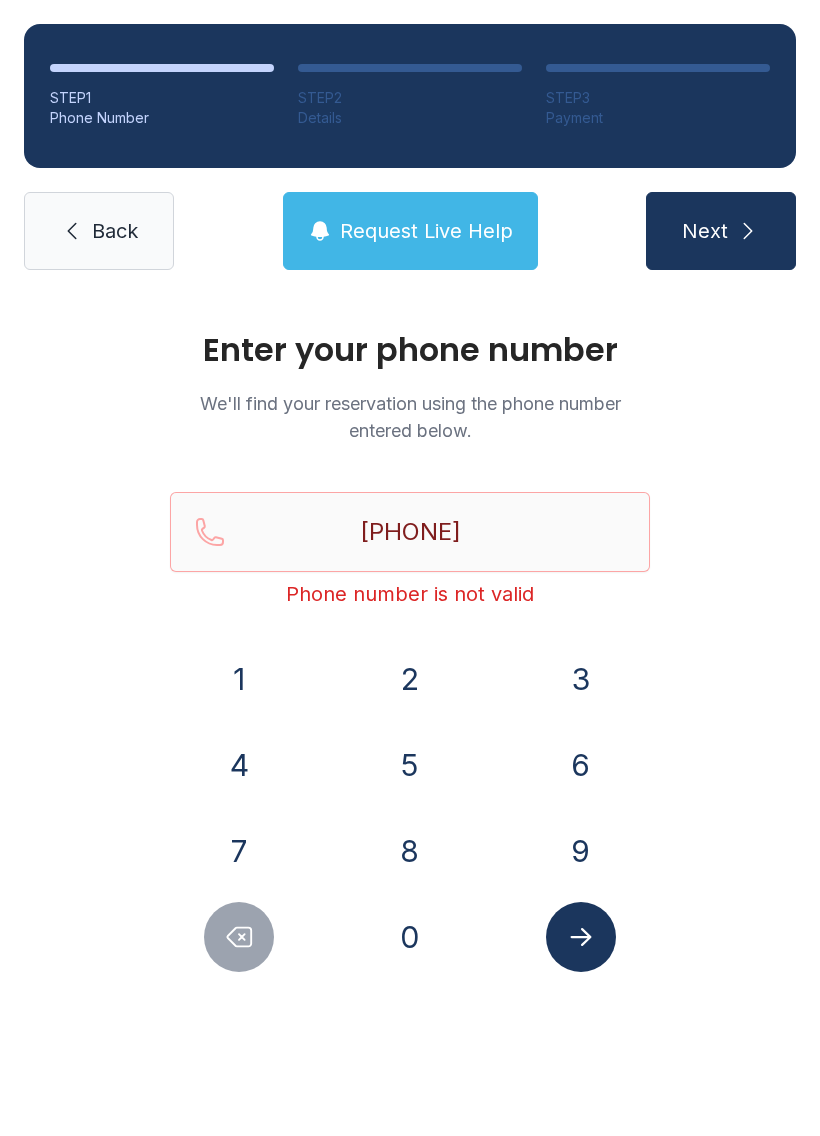 click on "3" at bounding box center (581, 679) 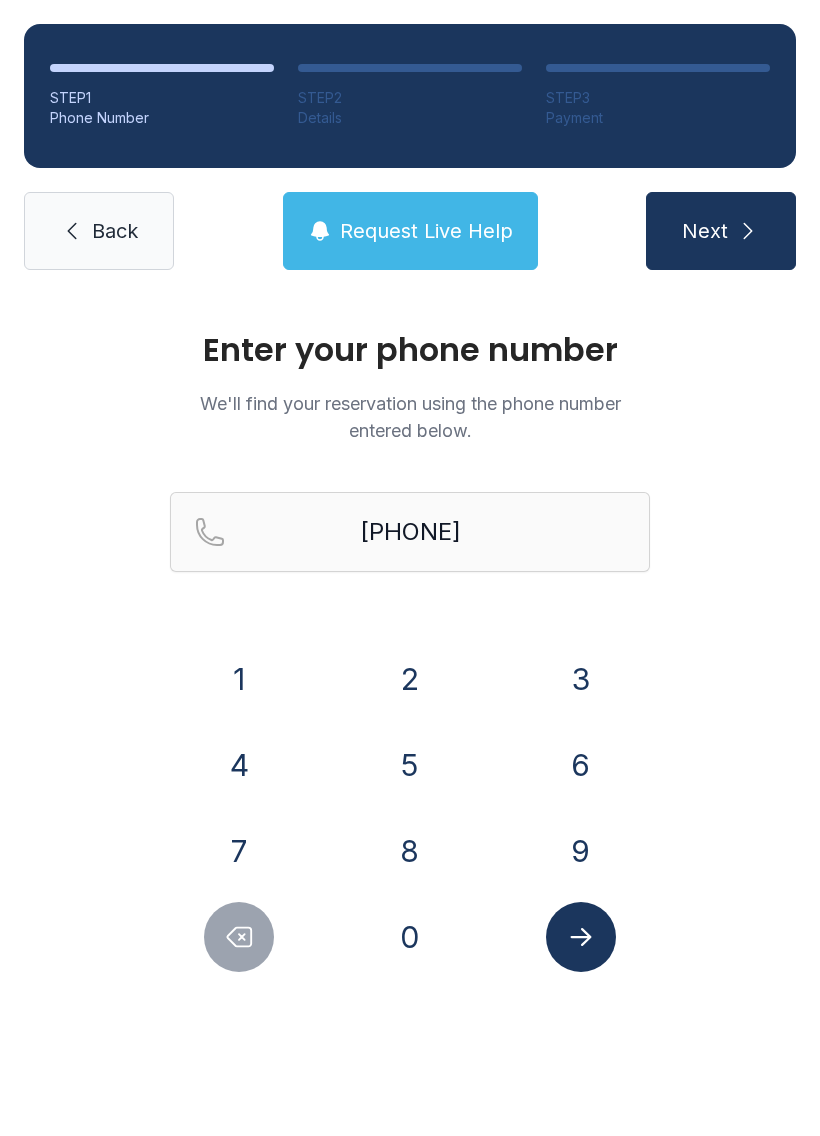 click 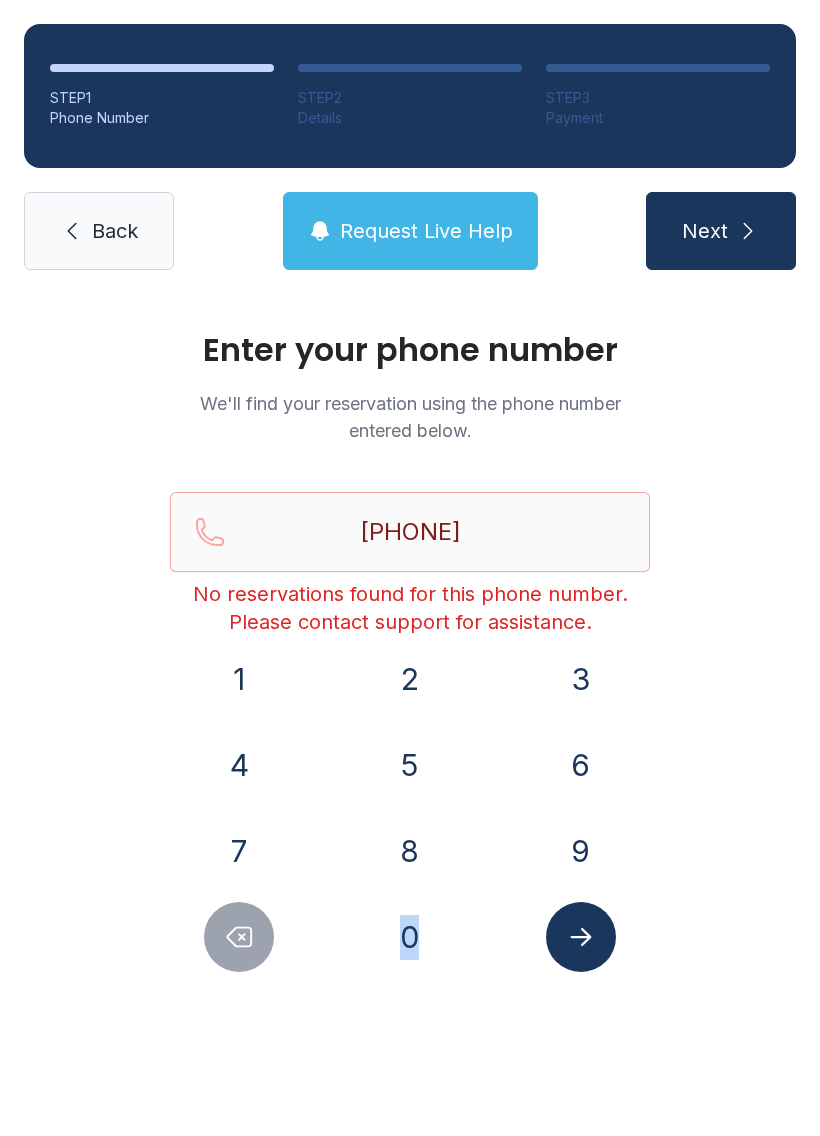 click 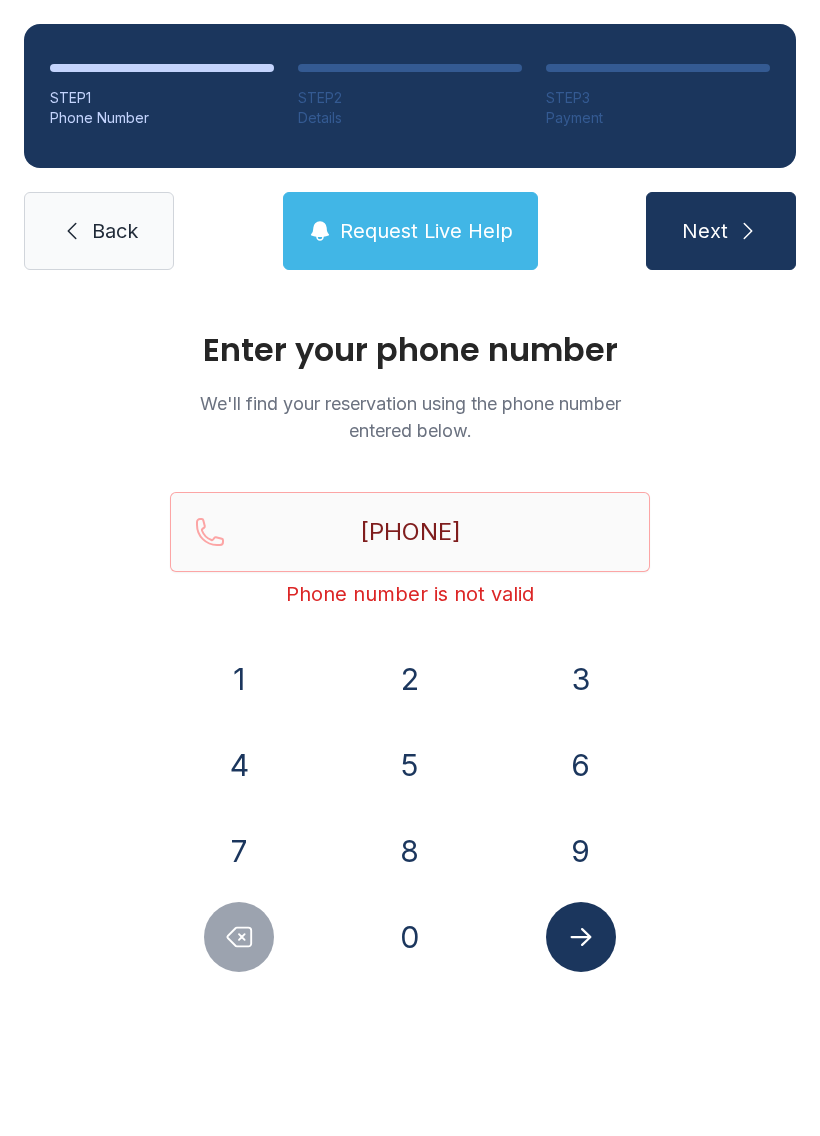 click 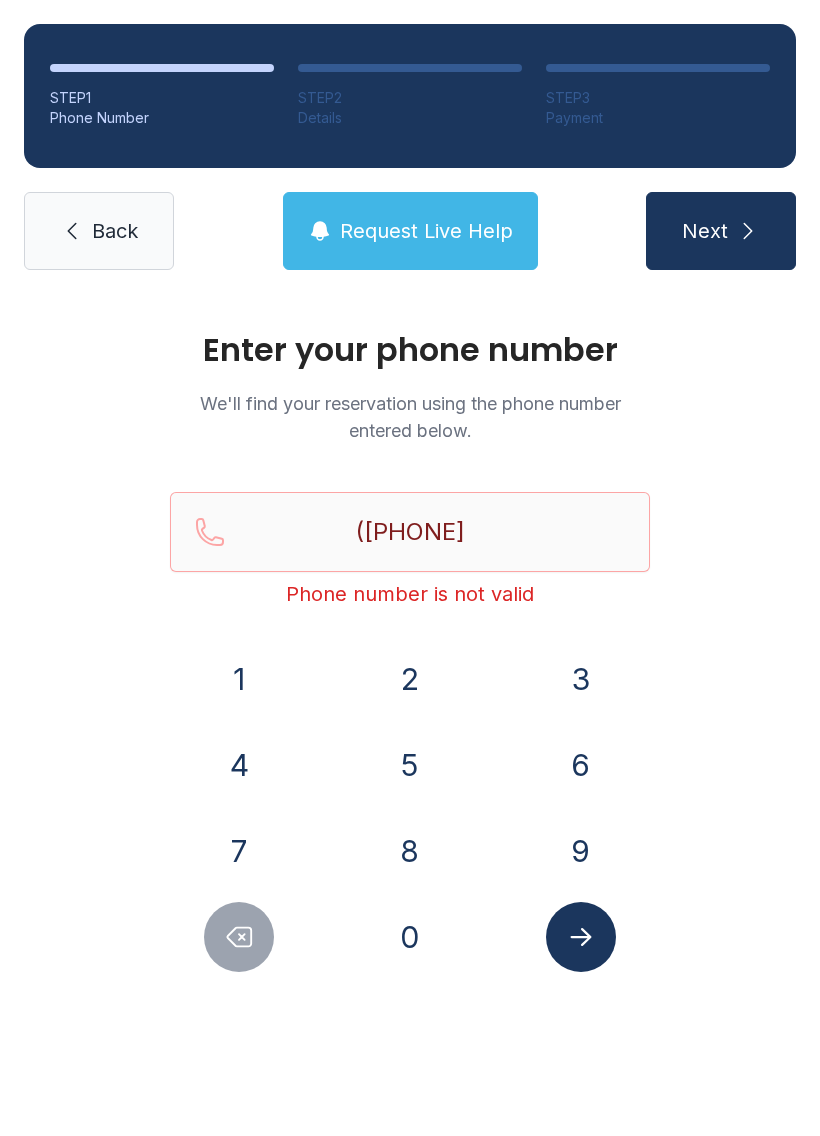 click 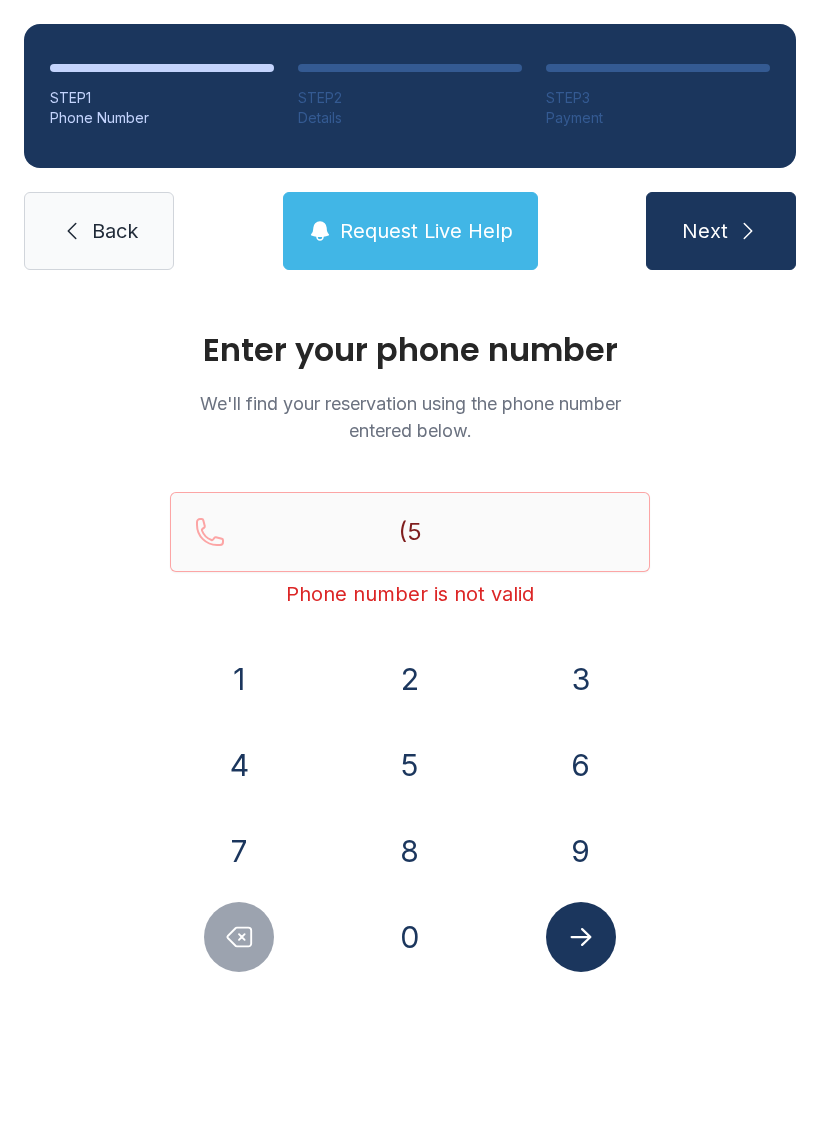 click 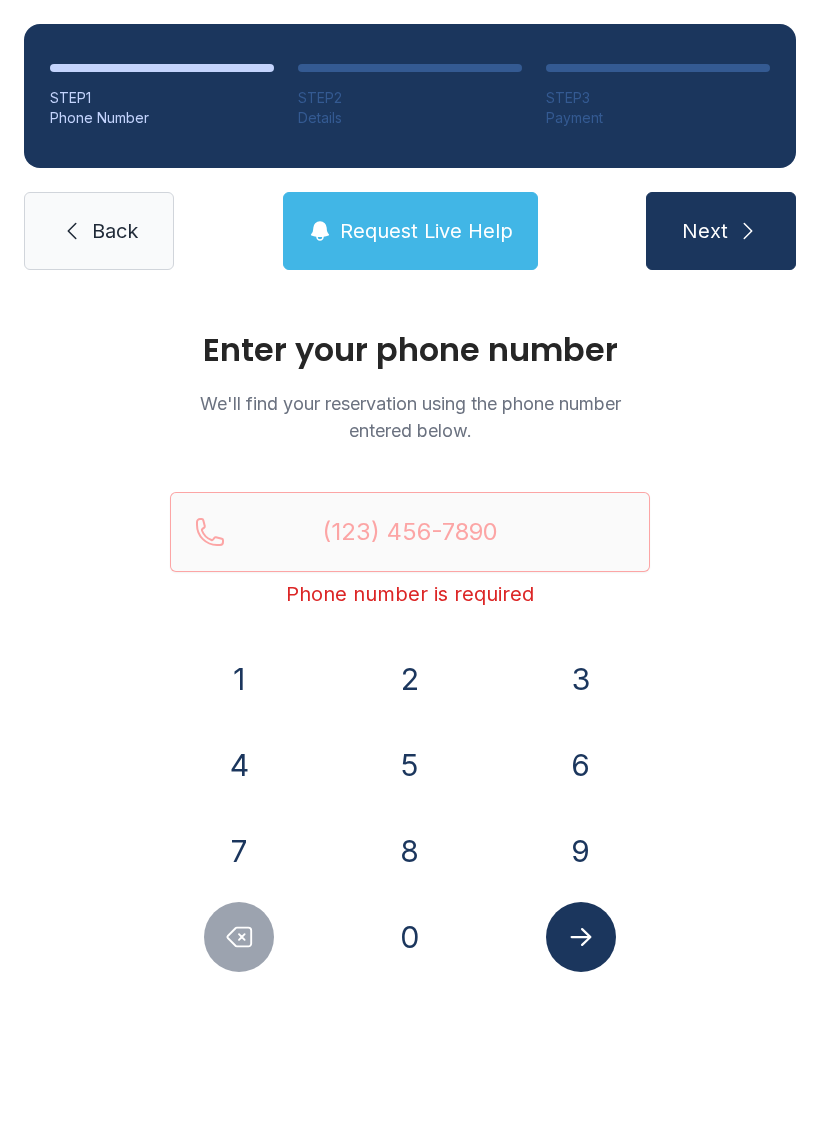 click 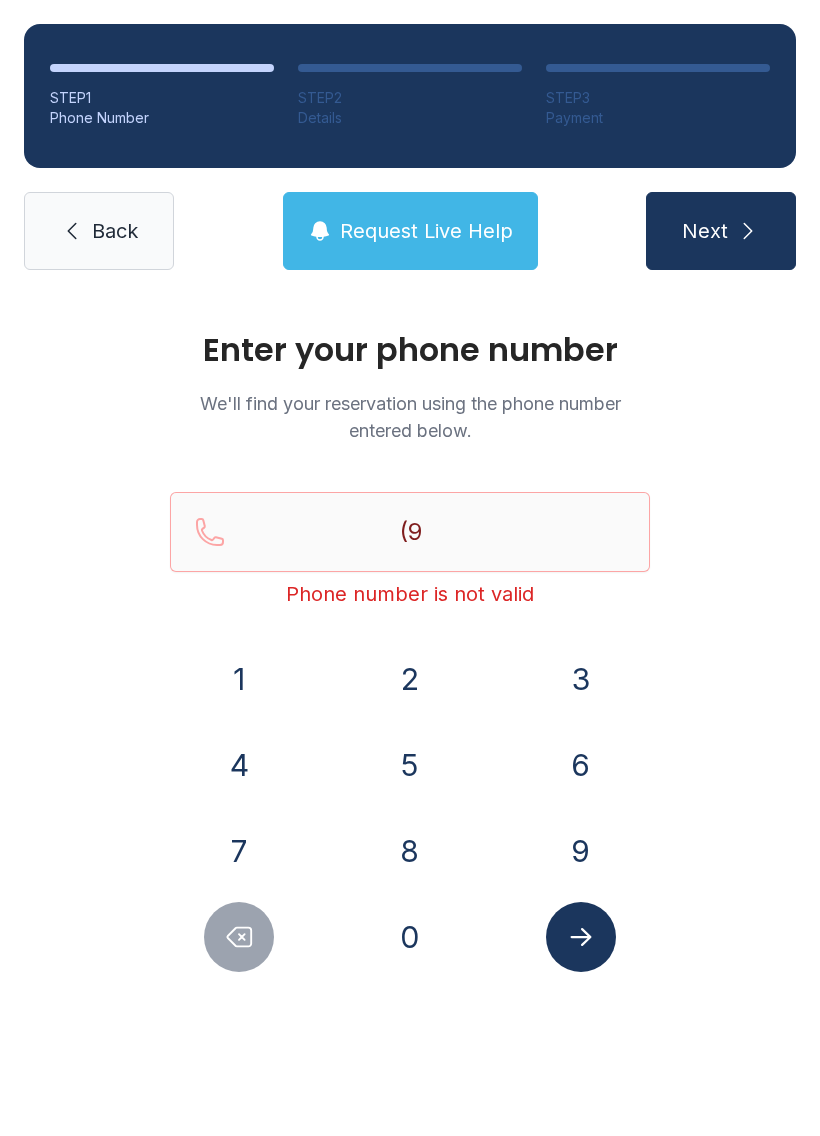 click on "0" at bounding box center [410, 937] 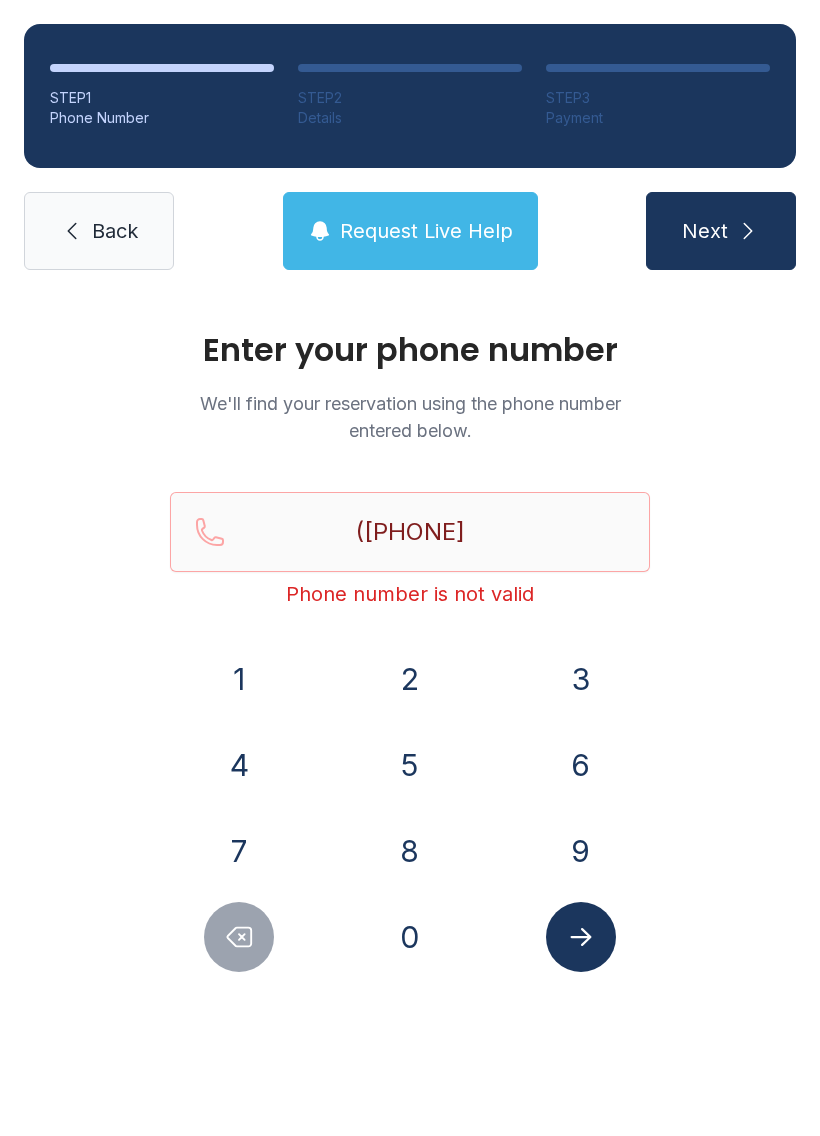 click on "4" at bounding box center [239, 765] 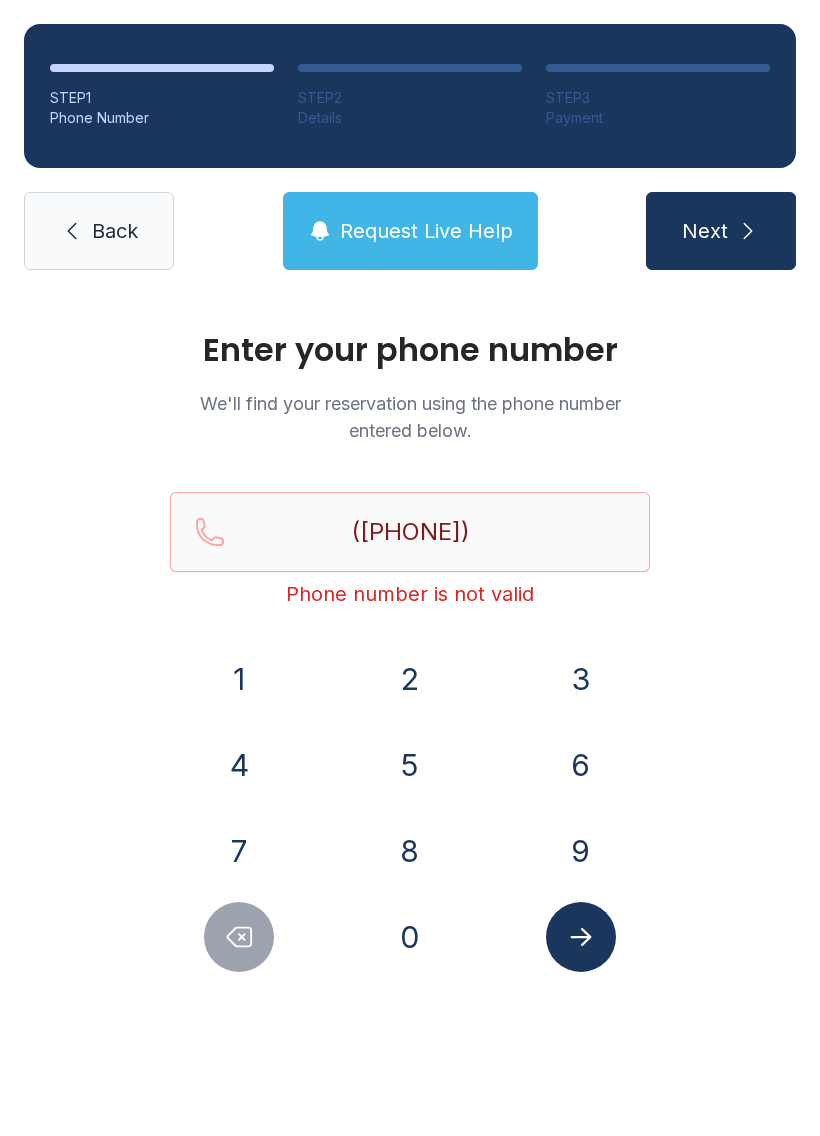 click on "9" at bounding box center (581, 851) 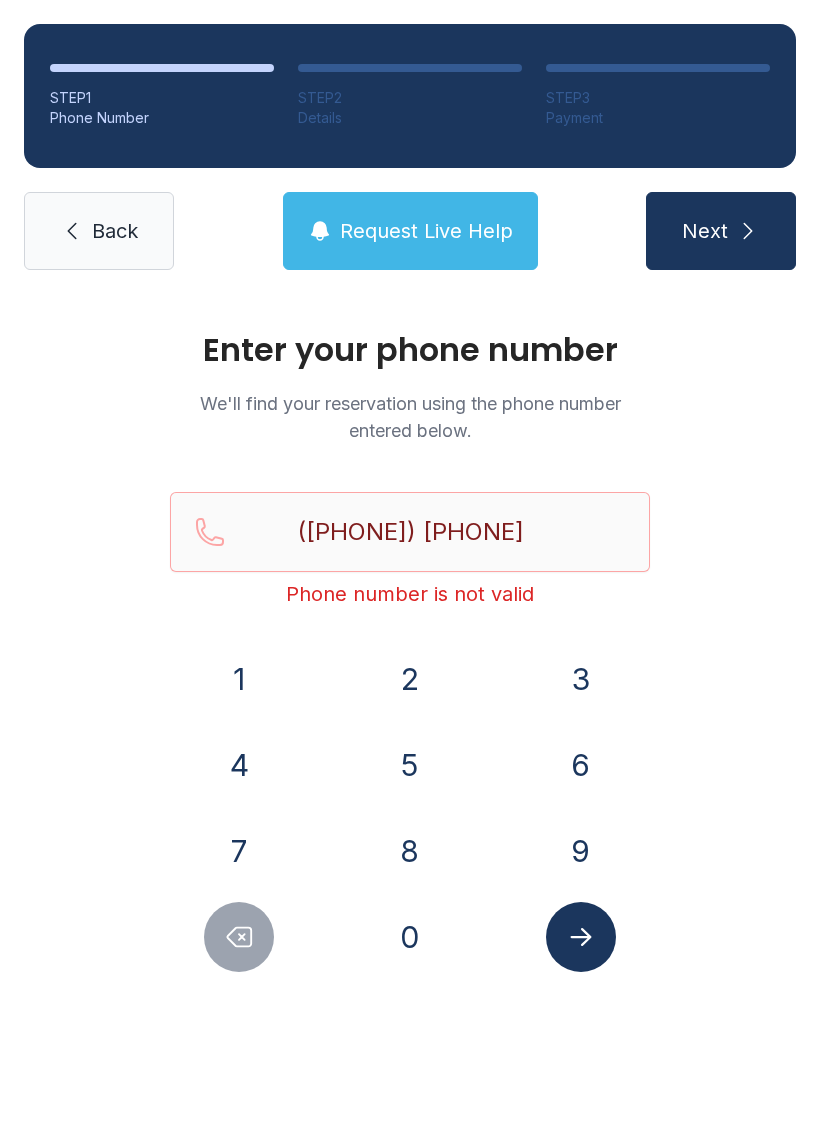 click on "2" at bounding box center (410, 679) 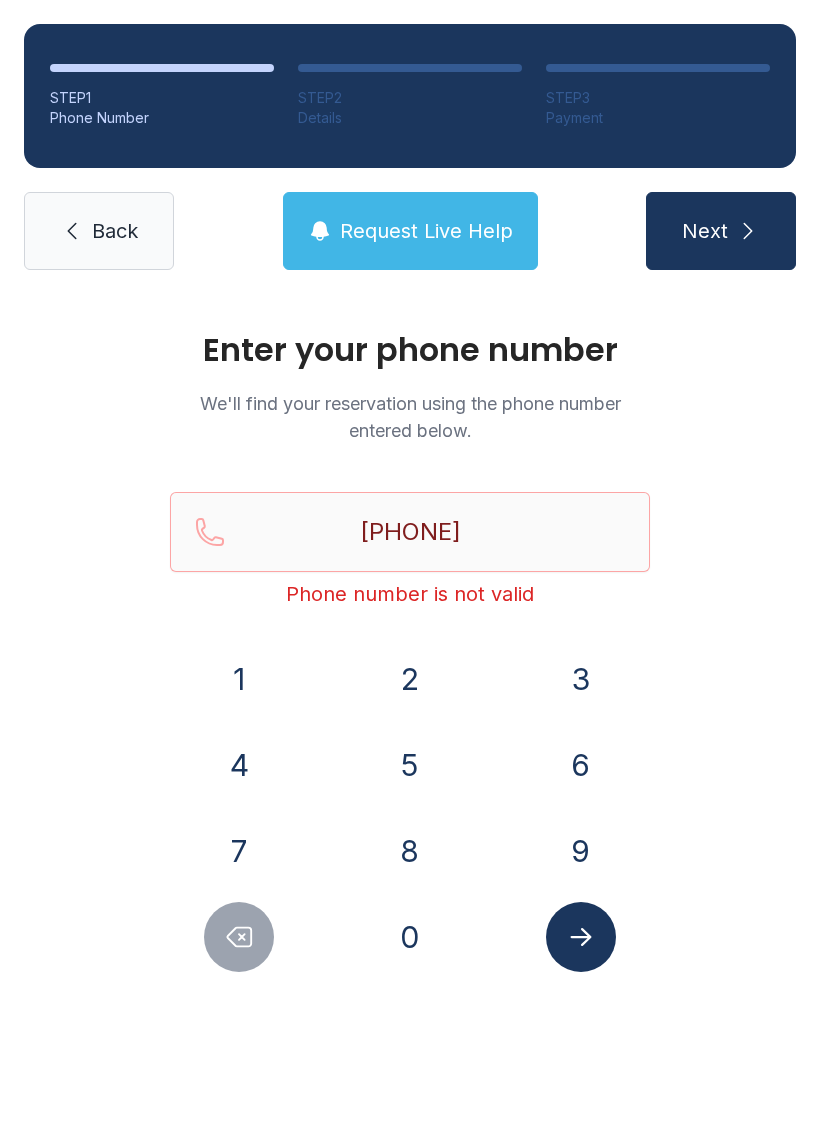 click on "1" at bounding box center [239, 679] 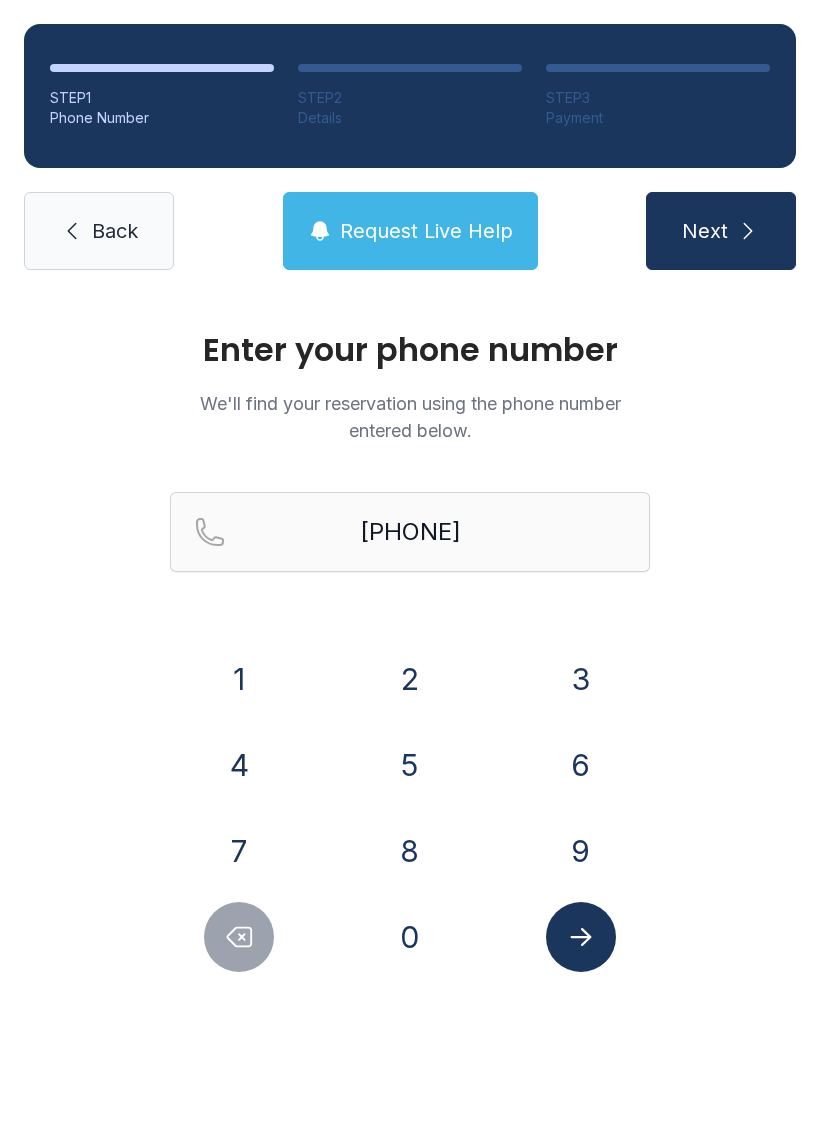 click at bounding box center (581, 937) 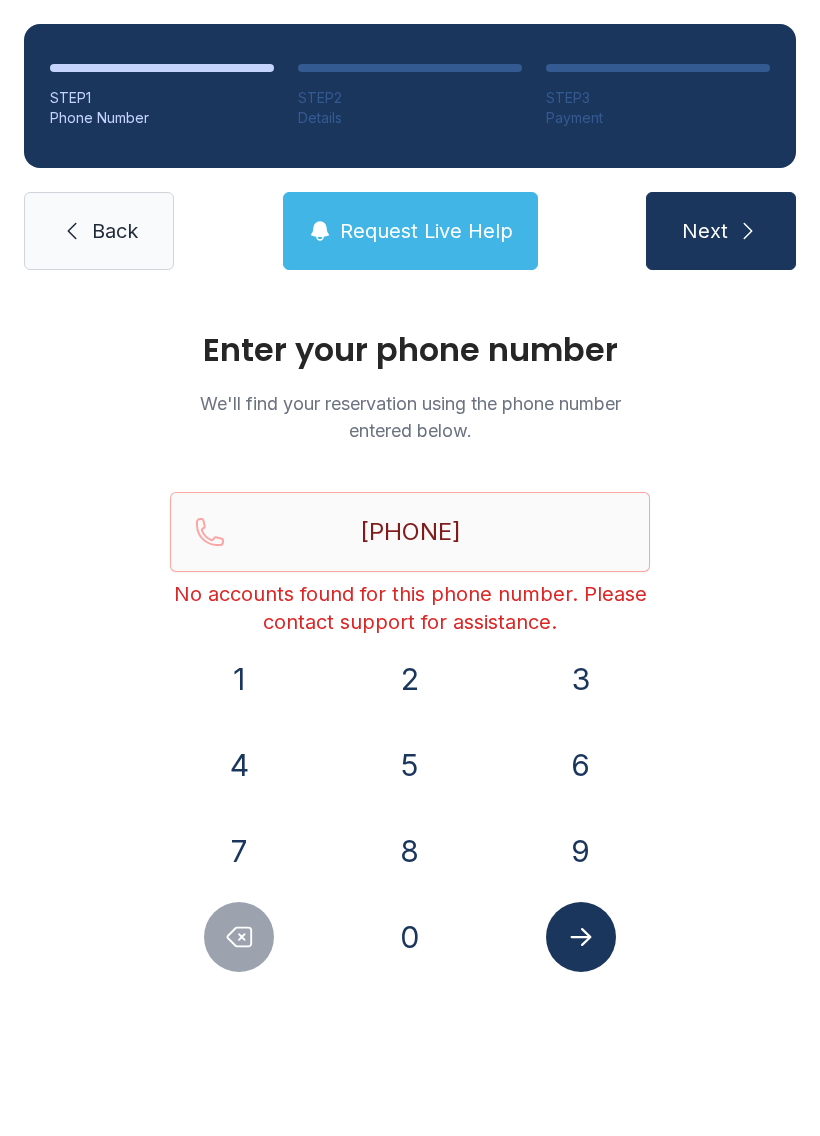 click 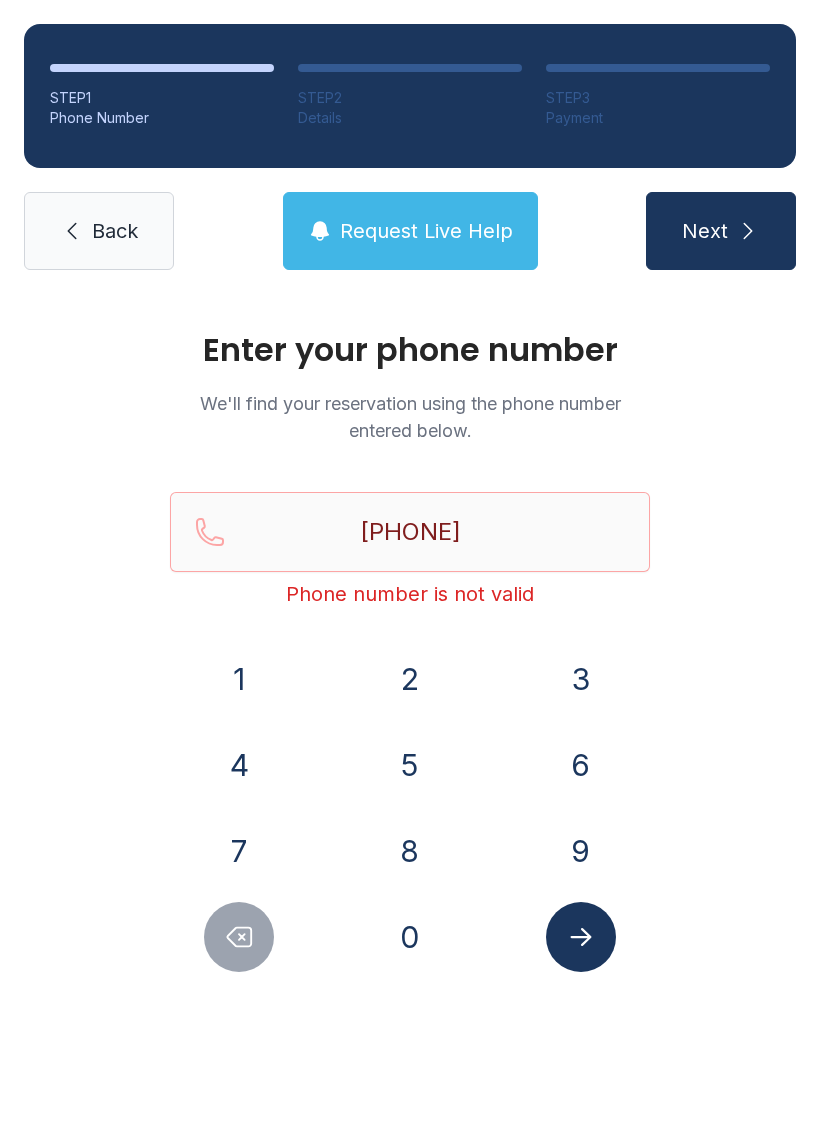 click 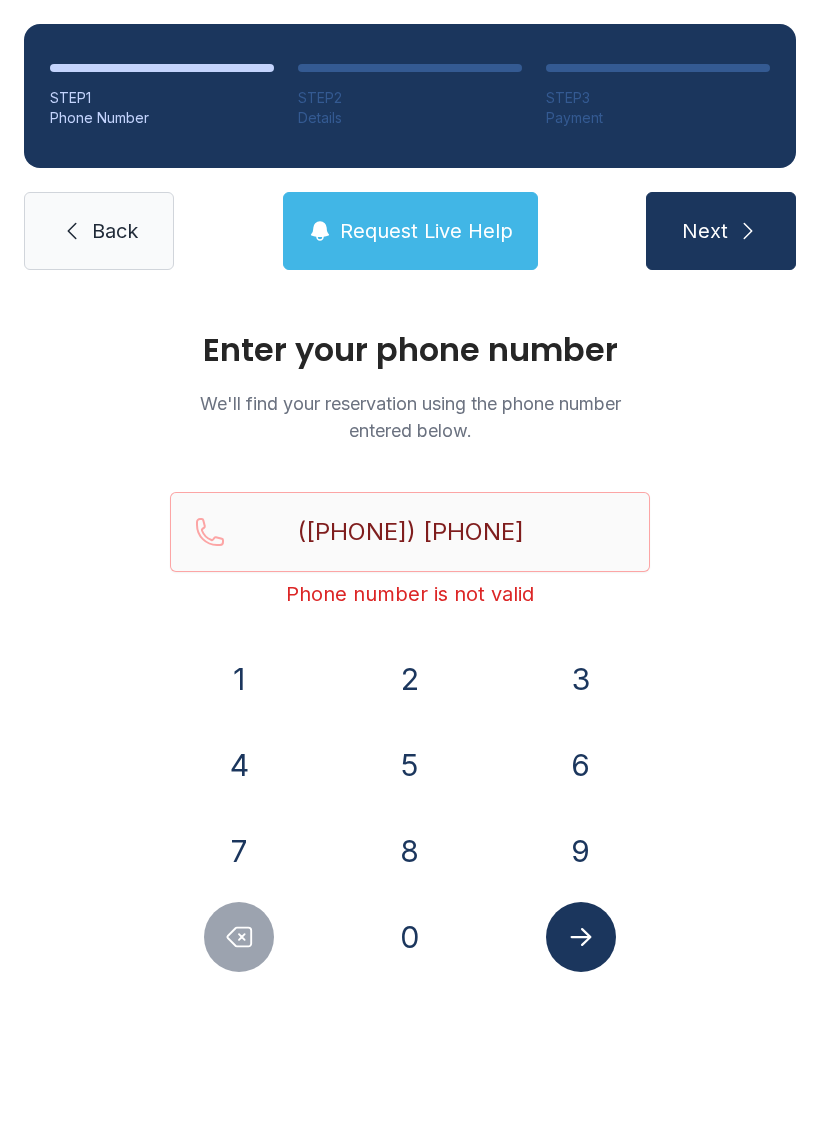 click at bounding box center [239, 937] 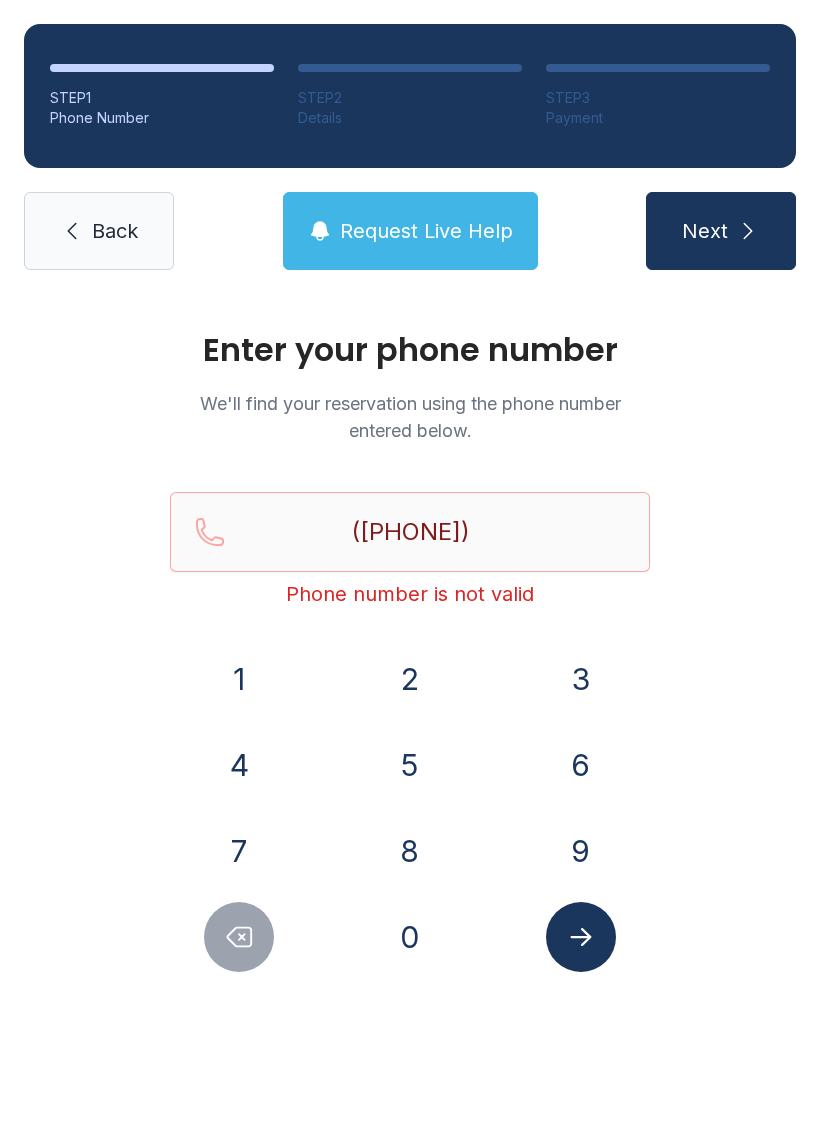 click at bounding box center (239, 937) 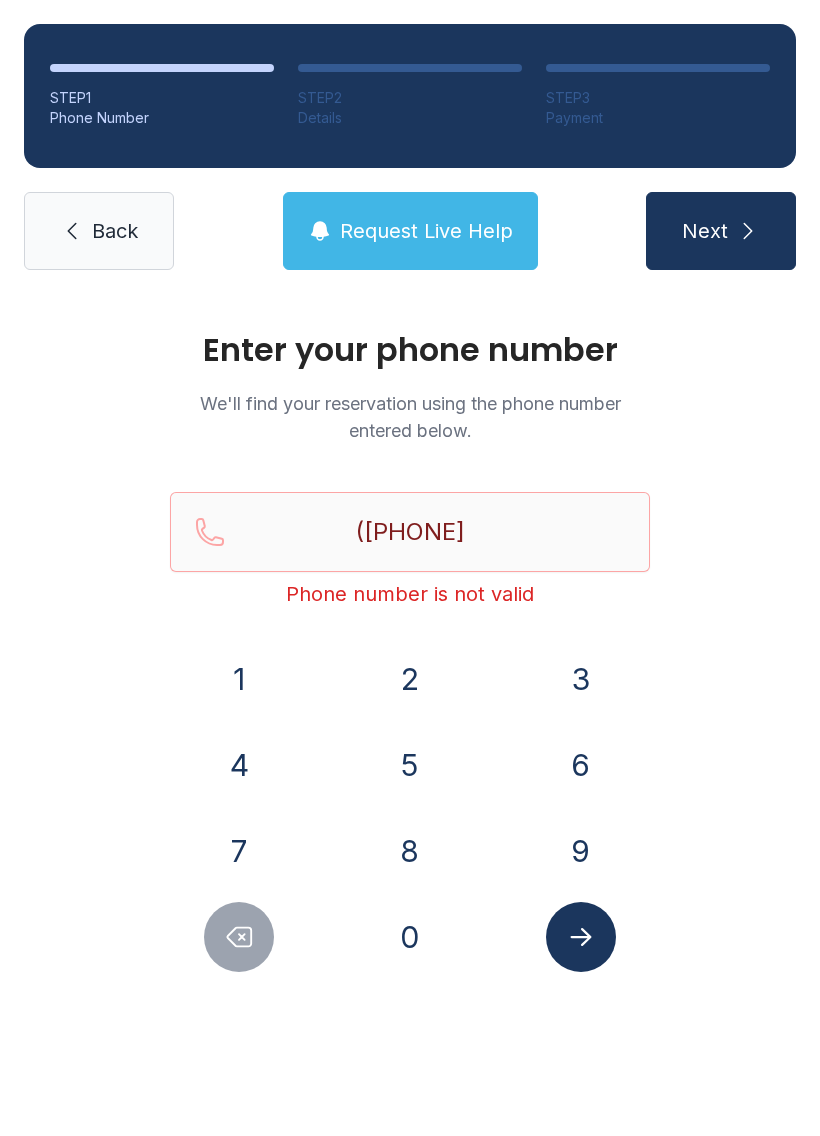 click at bounding box center [239, 937] 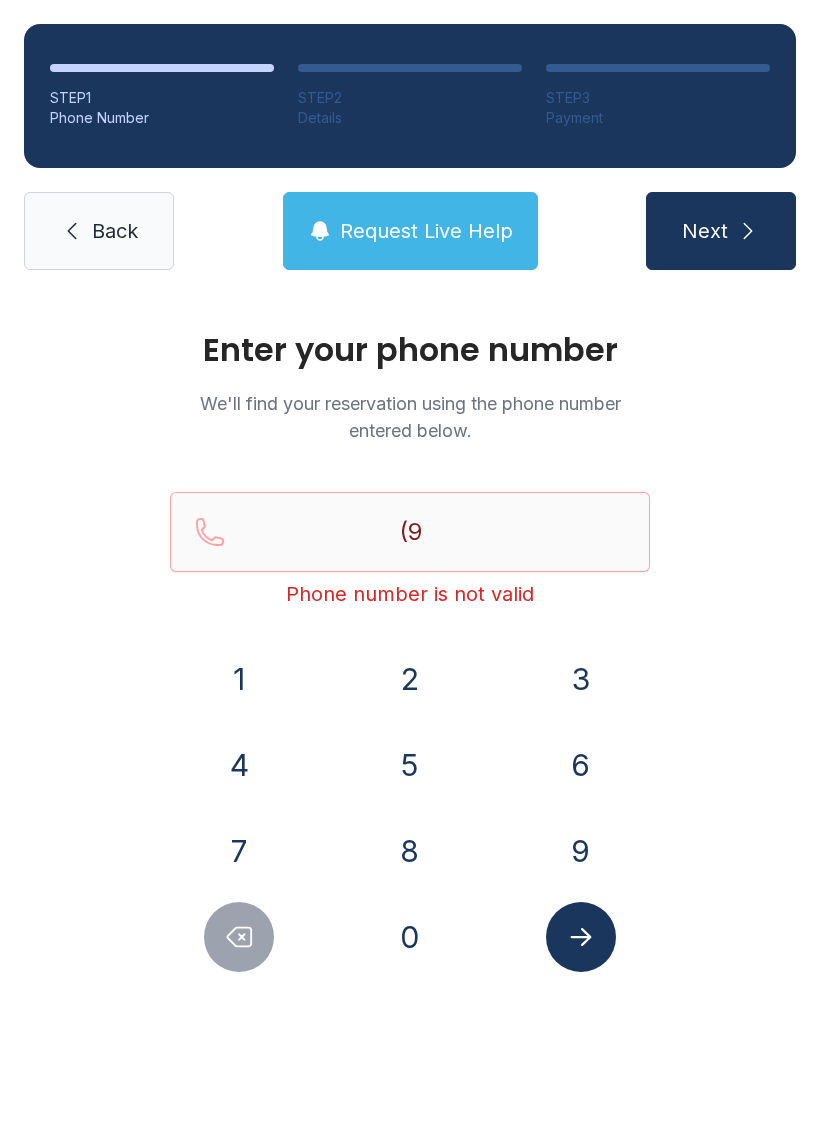 click at bounding box center [239, 937] 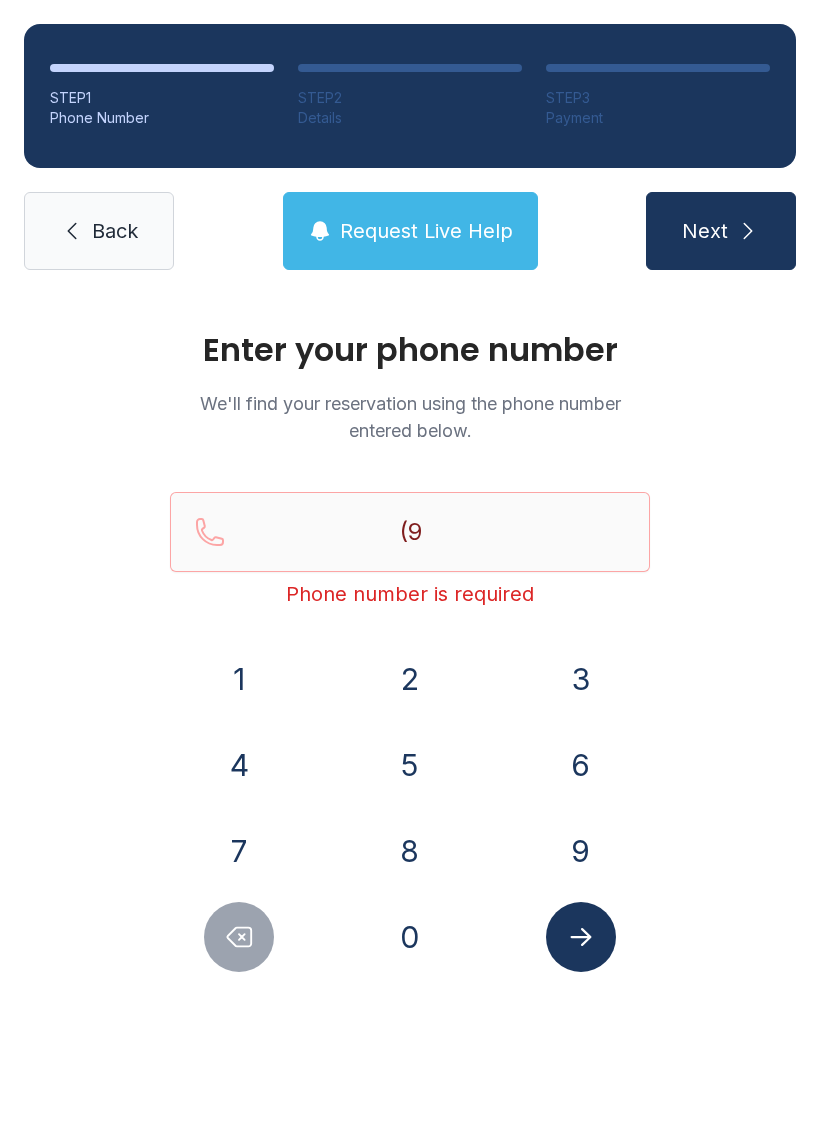 type 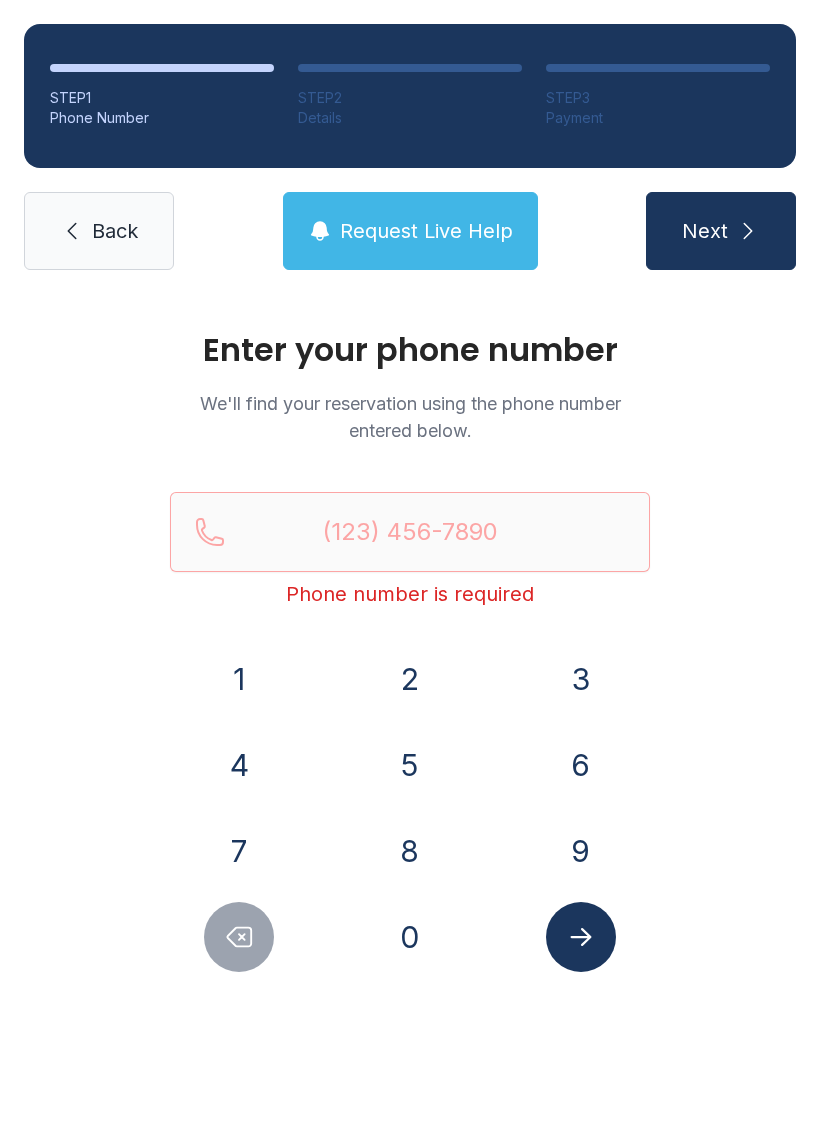 click at bounding box center [239, 937] 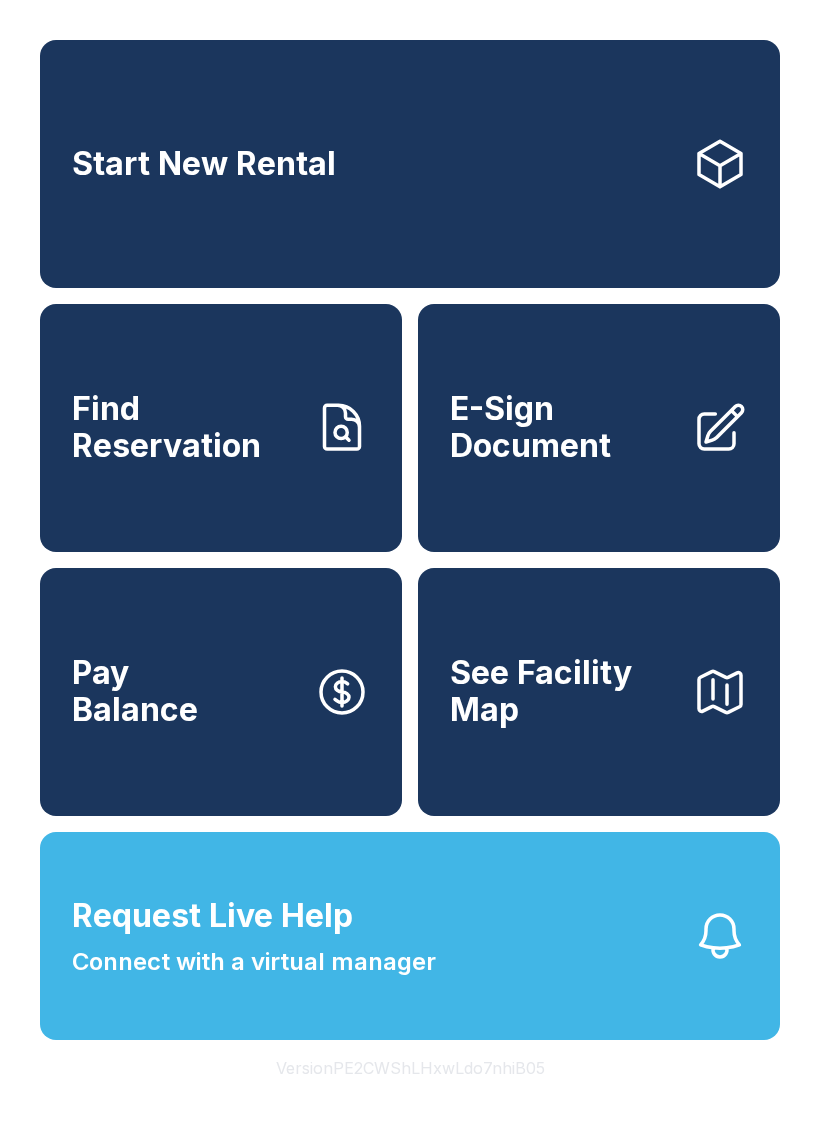 click on "Connect with a virtual manager" at bounding box center (254, 962) 